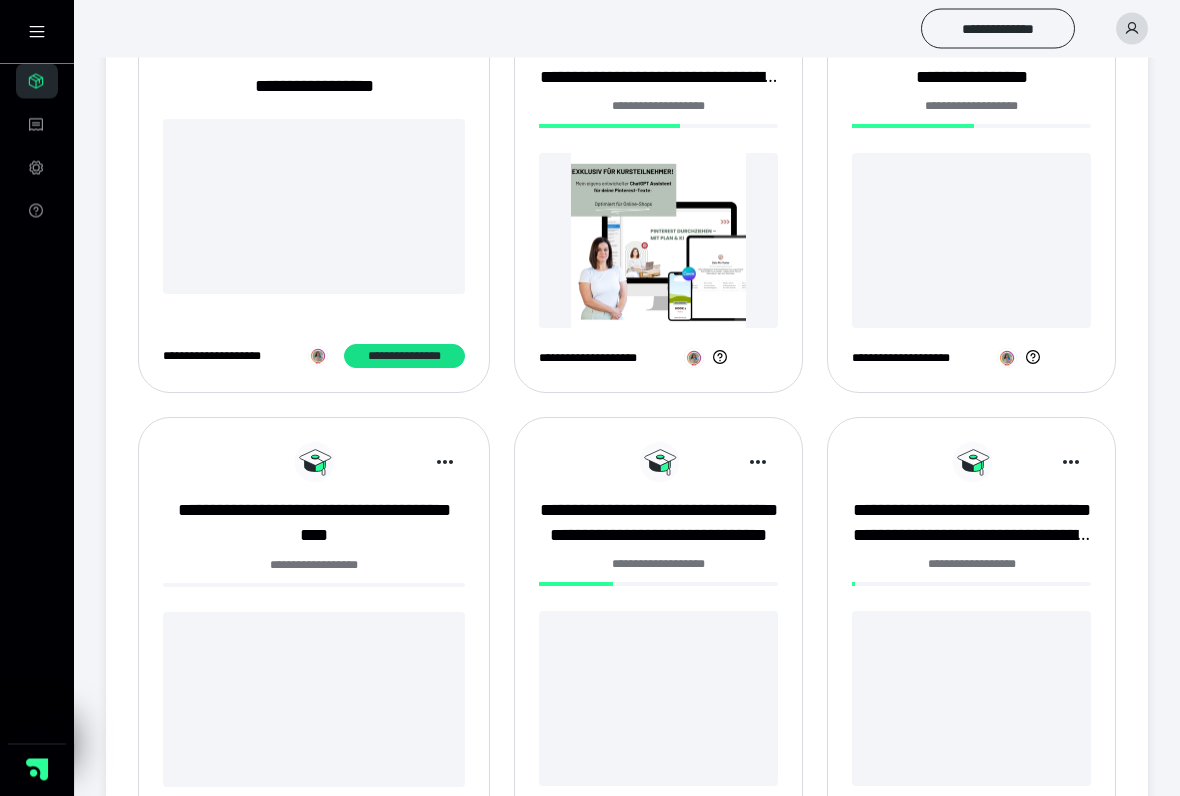 scroll, scrollTop: 357, scrollLeft: 0, axis: vertical 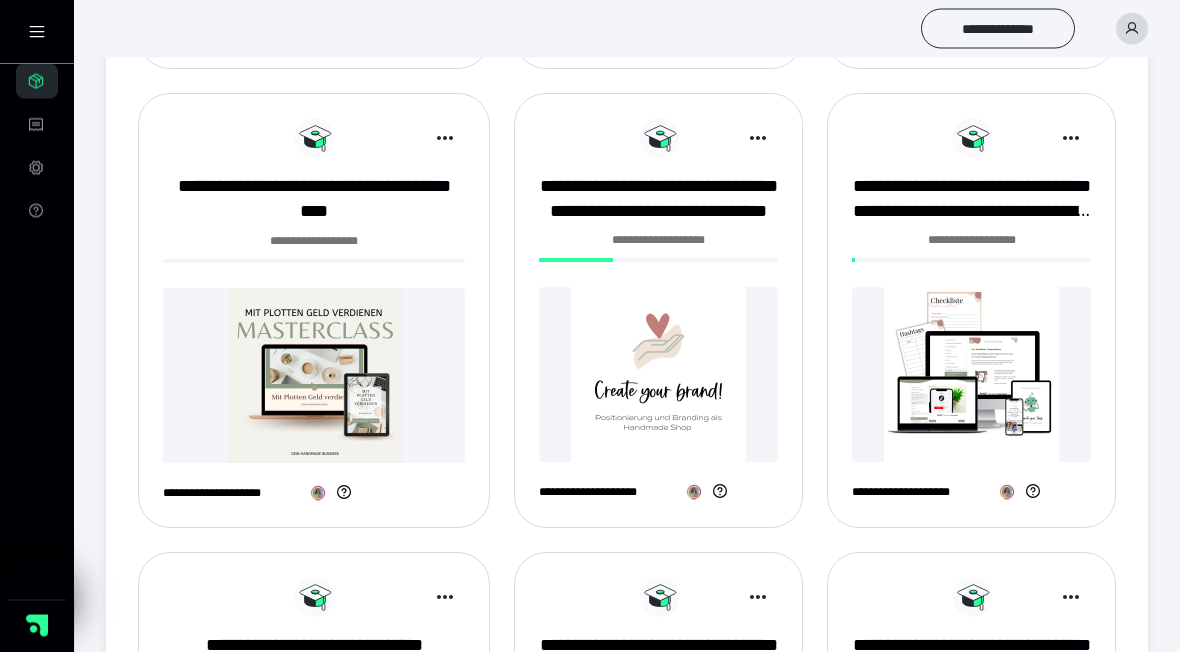click at bounding box center (971, 375) 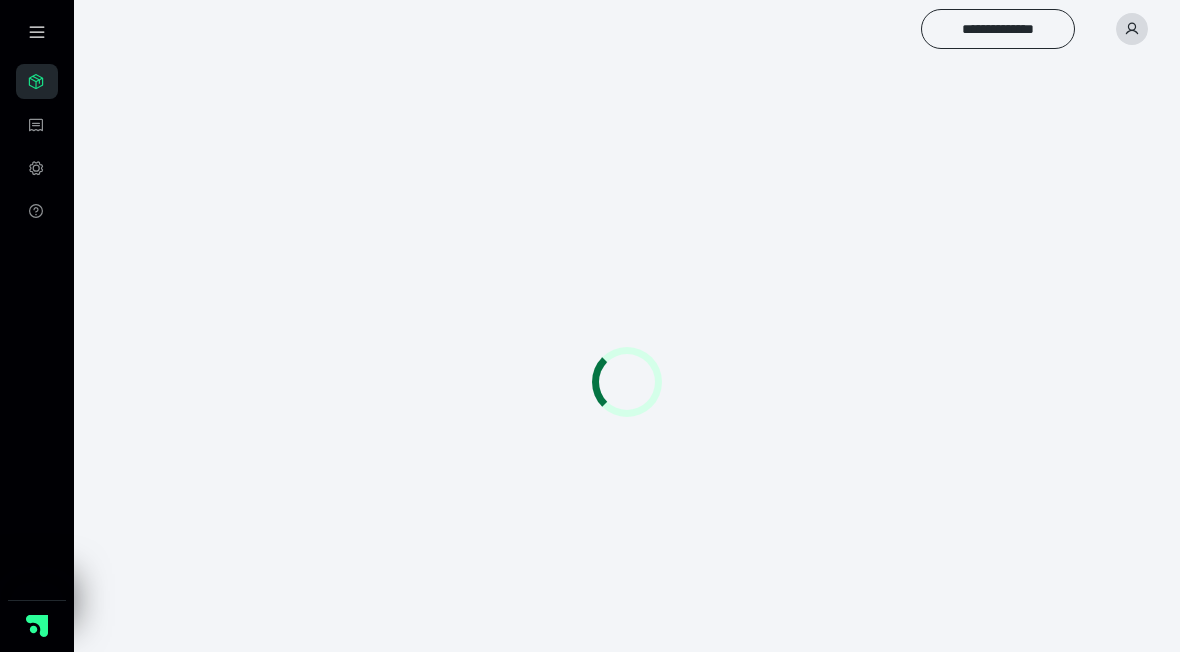 scroll, scrollTop: 0, scrollLeft: 0, axis: both 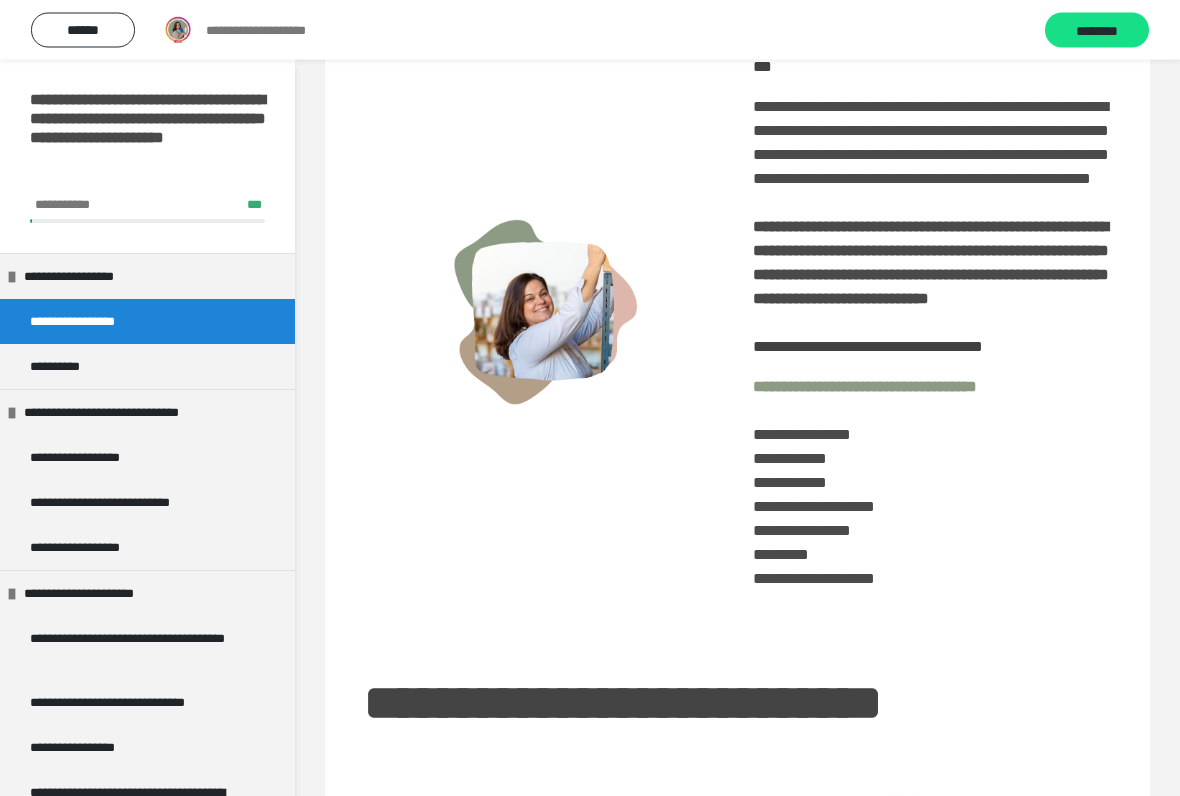 click on "**********" at bounding box center (92, 457) 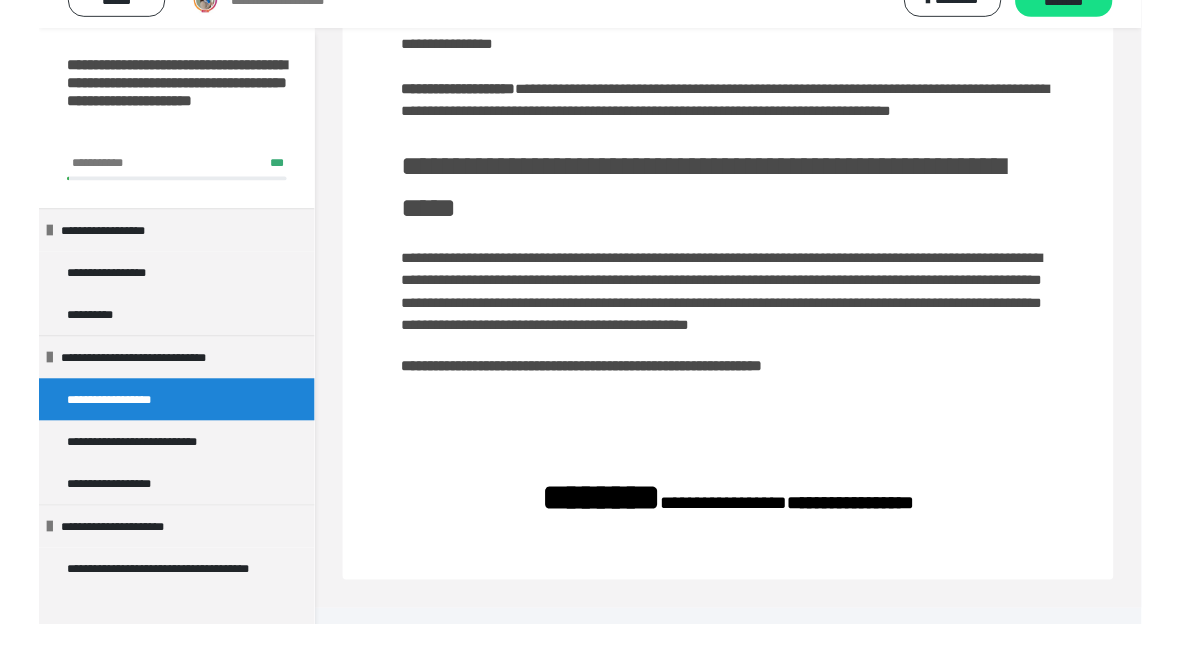 scroll, scrollTop: 646, scrollLeft: 0, axis: vertical 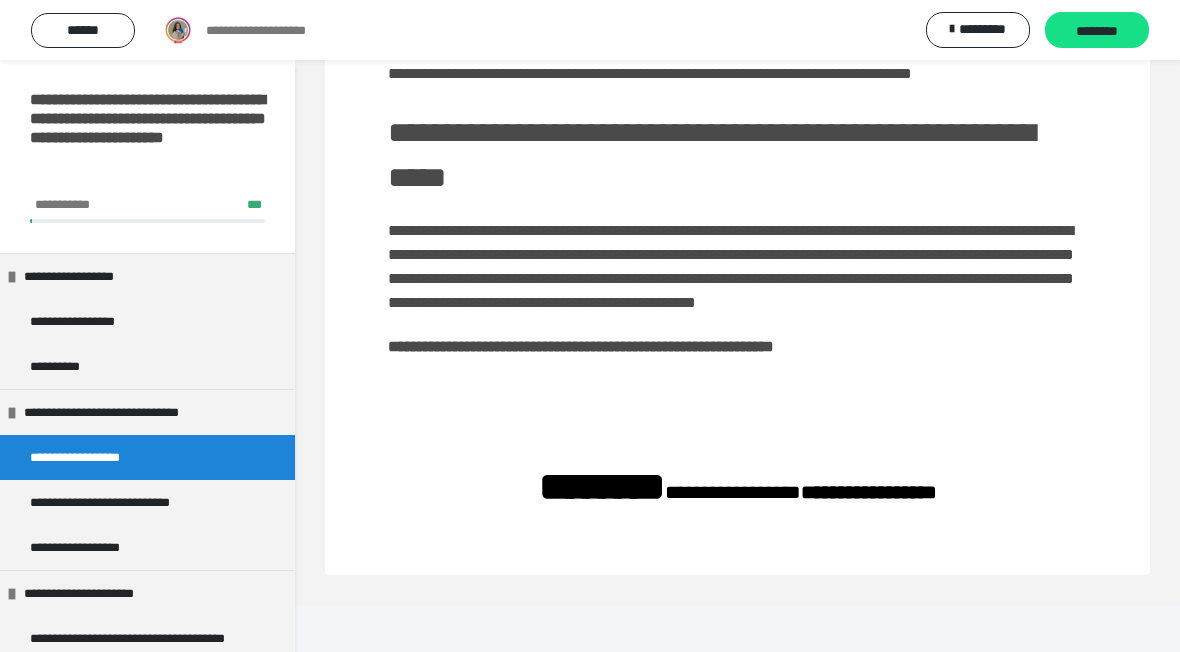 click on "**********" at bounding box center [124, 502] 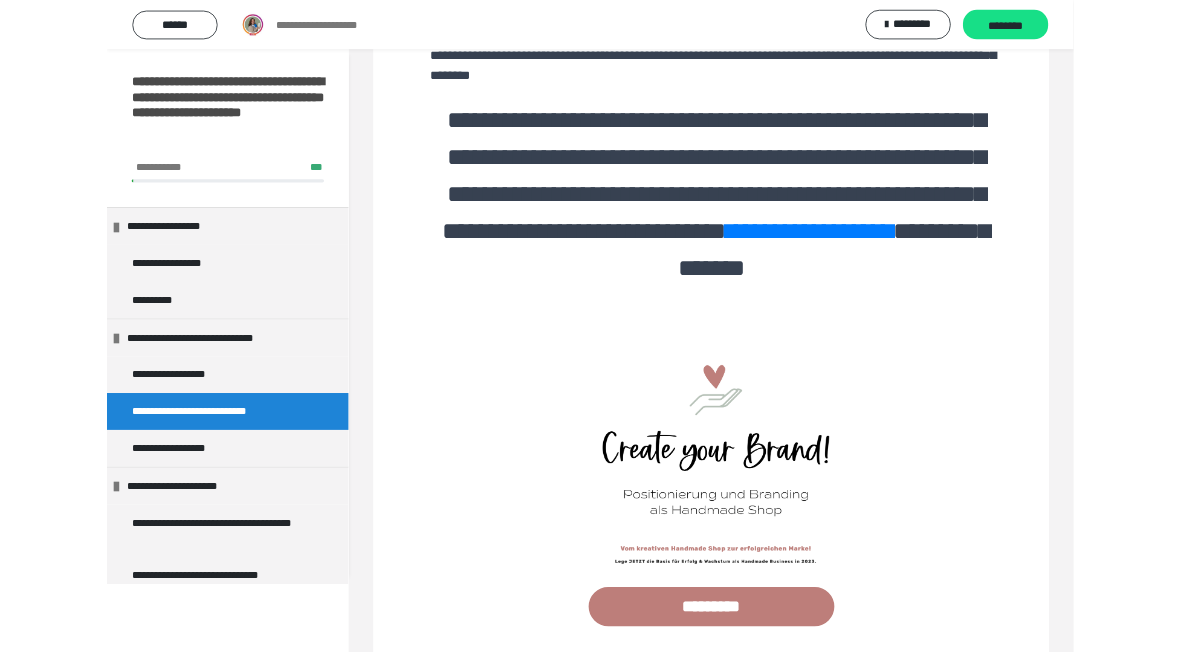 scroll, scrollTop: 723, scrollLeft: 0, axis: vertical 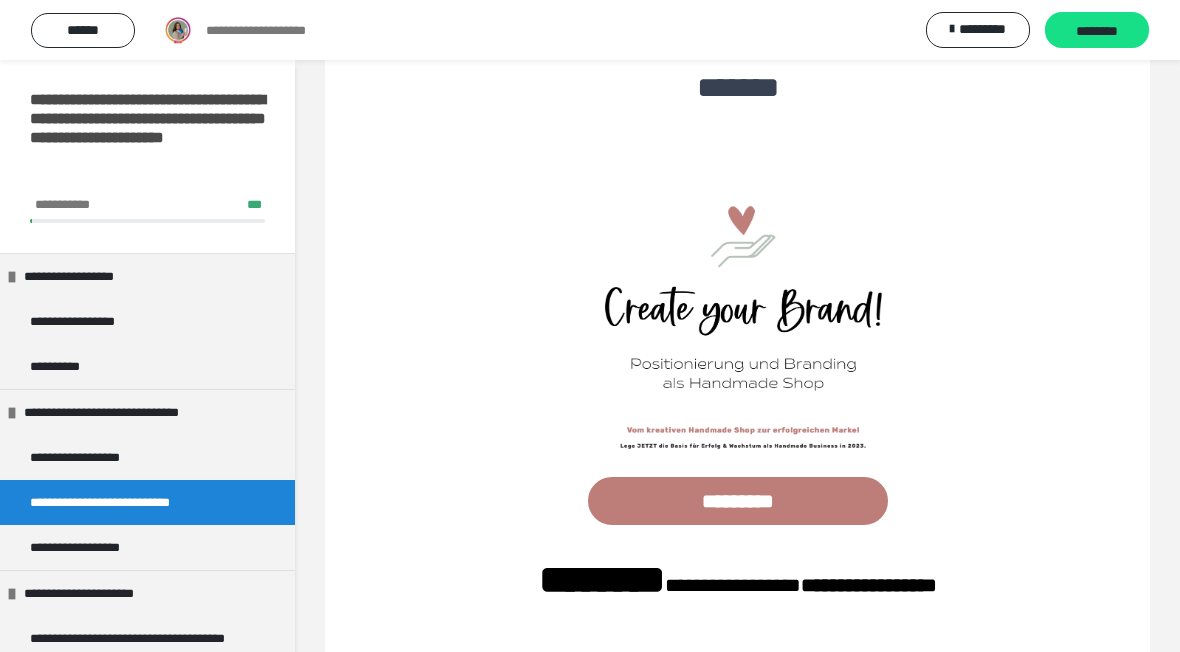 click on "**********" at bounding box center [89, 547] 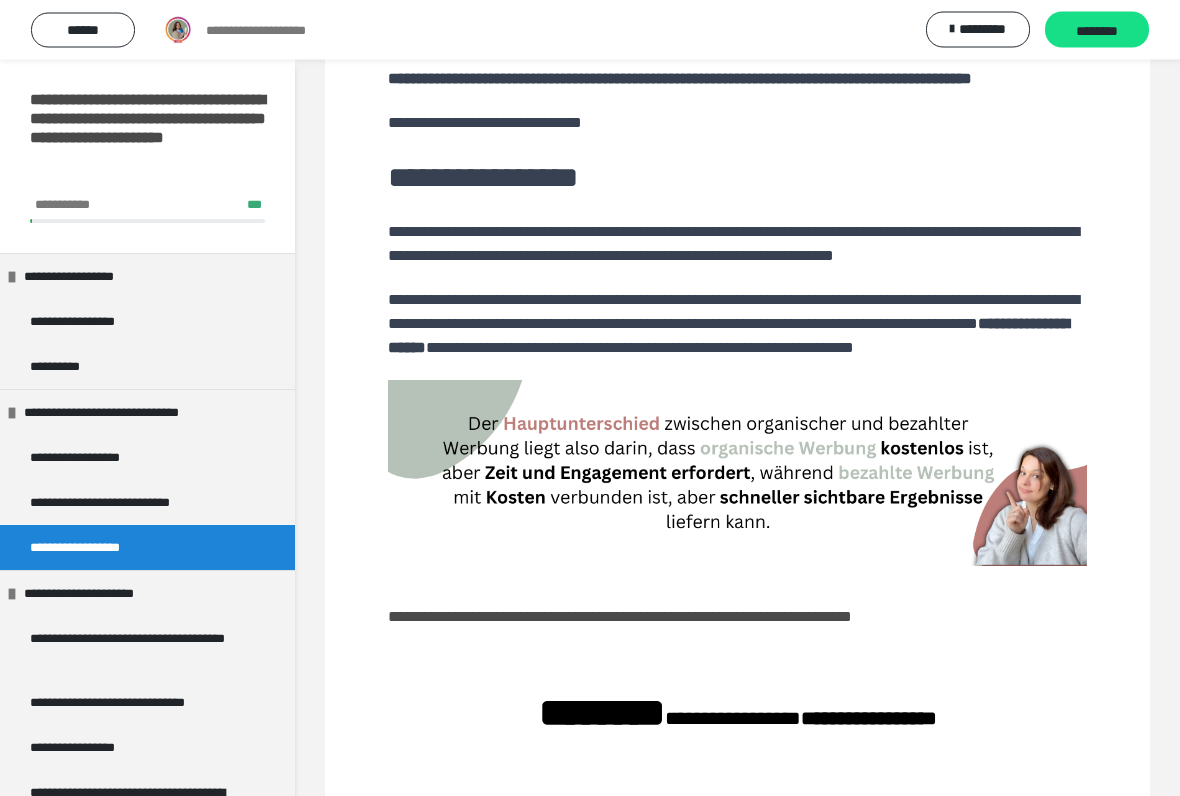 scroll, scrollTop: 359, scrollLeft: 0, axis: vertical 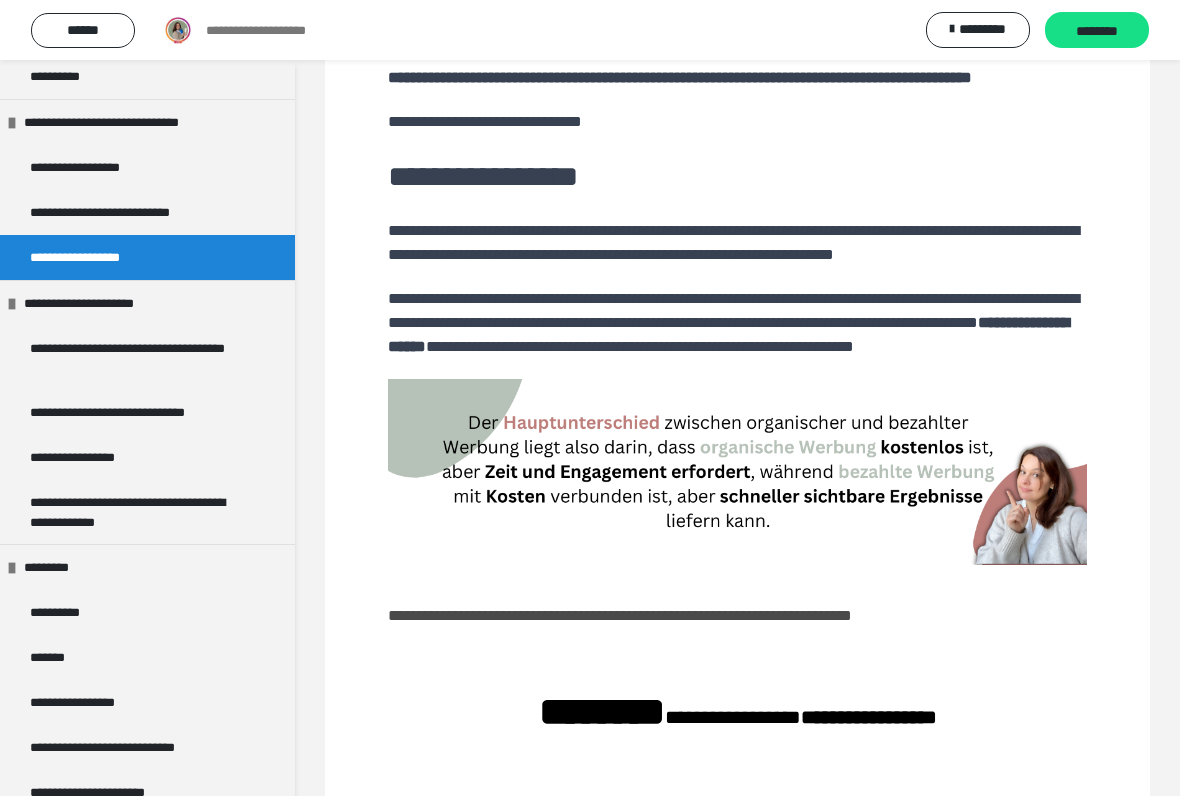 click on "**********" at bounding box center [139, 358] 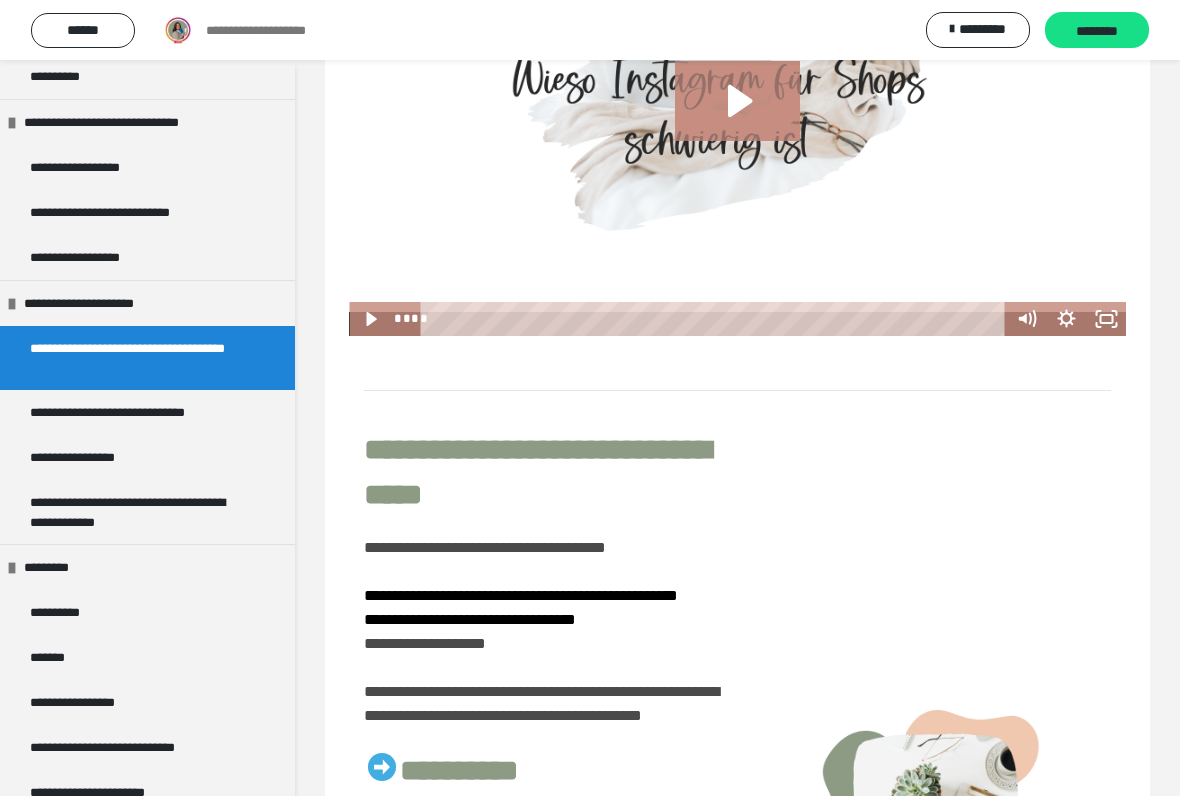 click on "**********" at bounding box center (138, 412) 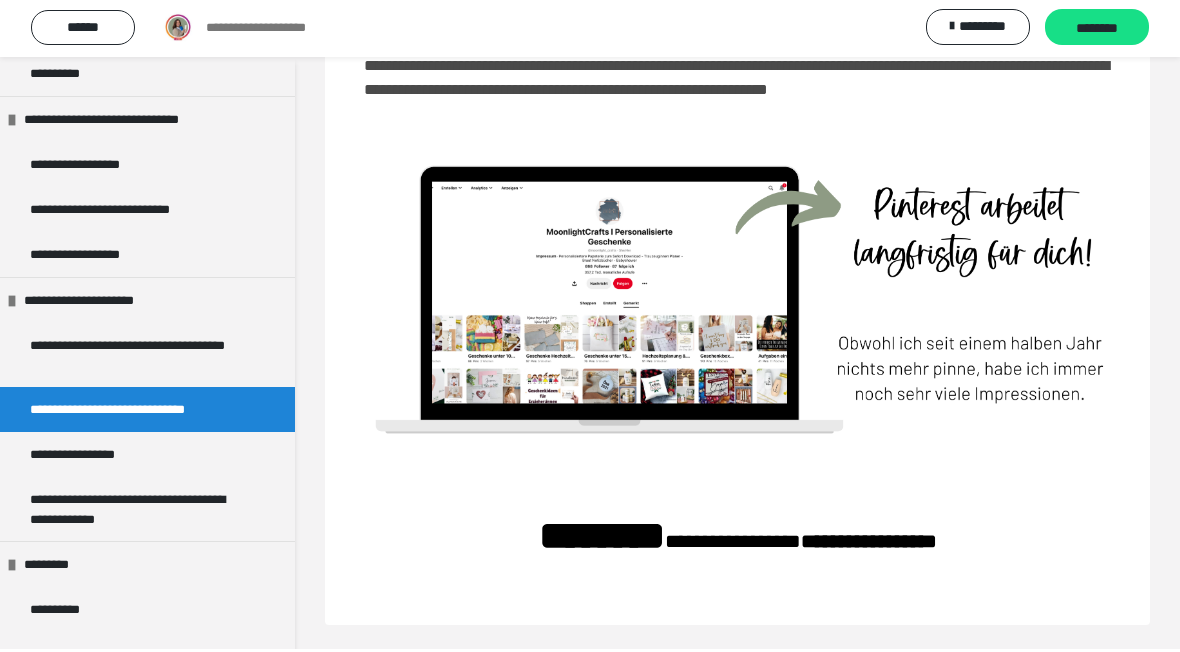 scroll, scrollTop: 866, scrollLeft: 0, axis: vertical 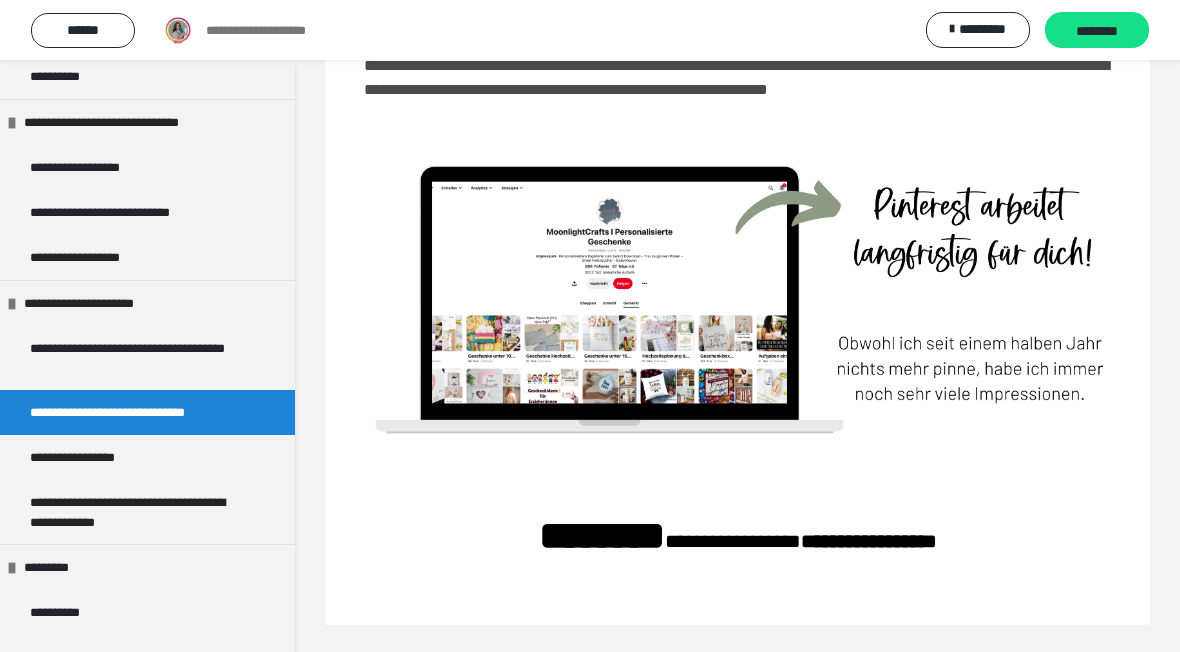 click on "**********" at bounding box center (92, 457) 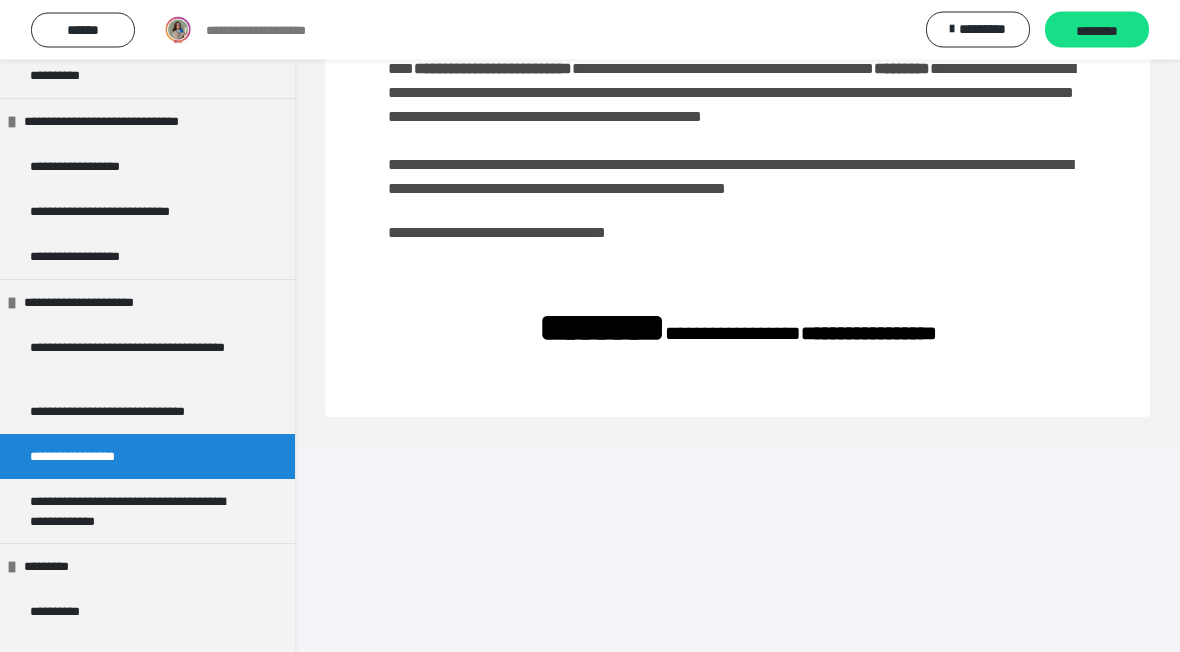 scroll, scrollTop: 716, scrollLeft: 0, axis: vertical 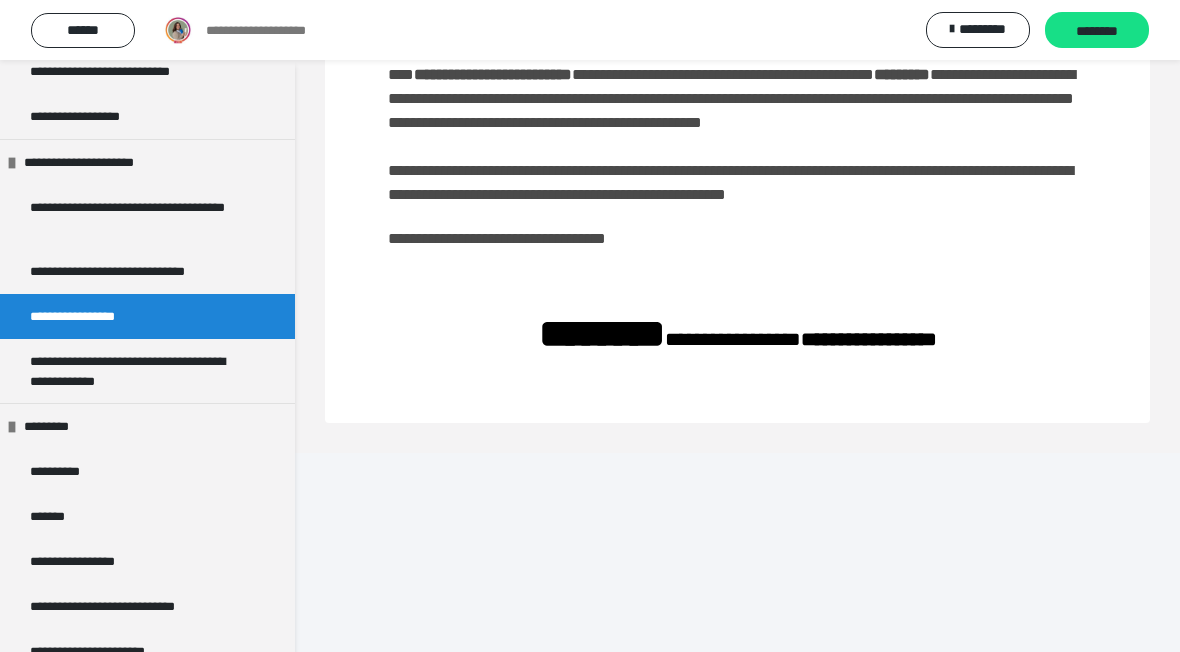 click on "**********" at bounding box center [139, 371] 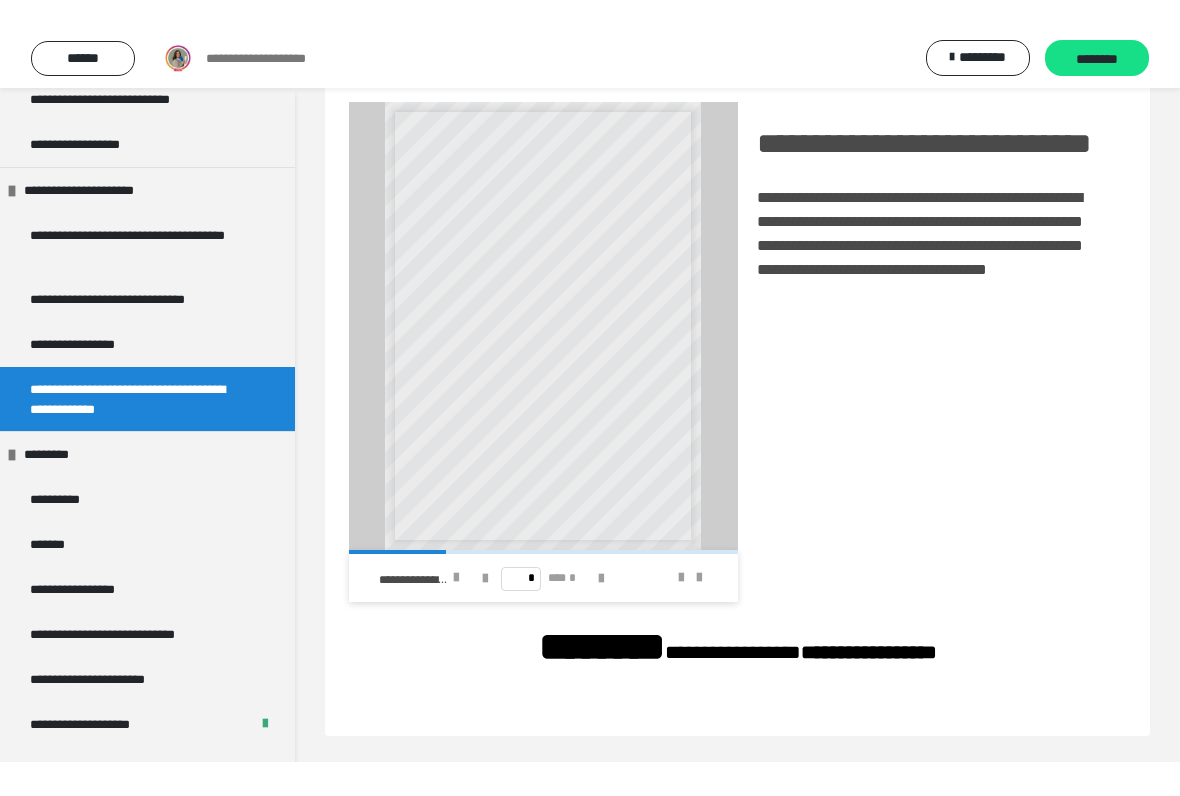 scroll, scrollTop: 418, scrollLeft: 0, axis: vertical 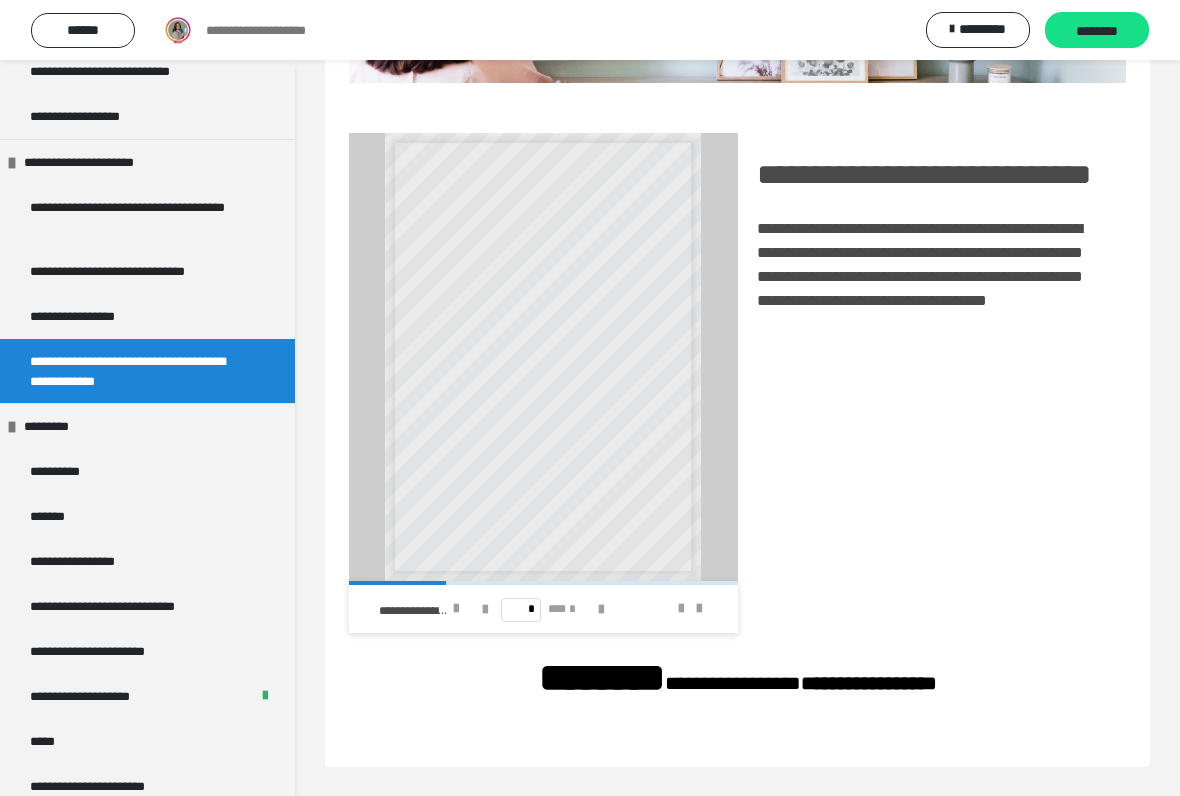 click on "*********" at bounding box center [55, 426] 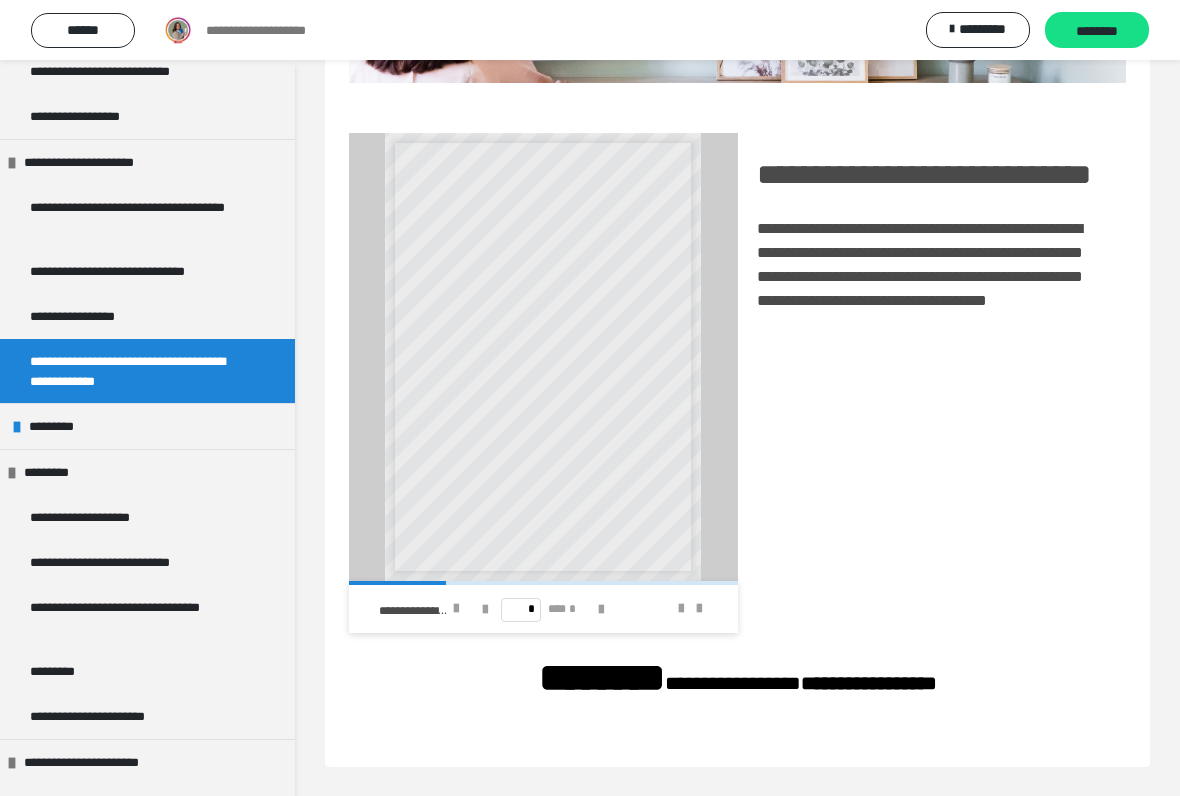 click at bounding box center [17, 427] 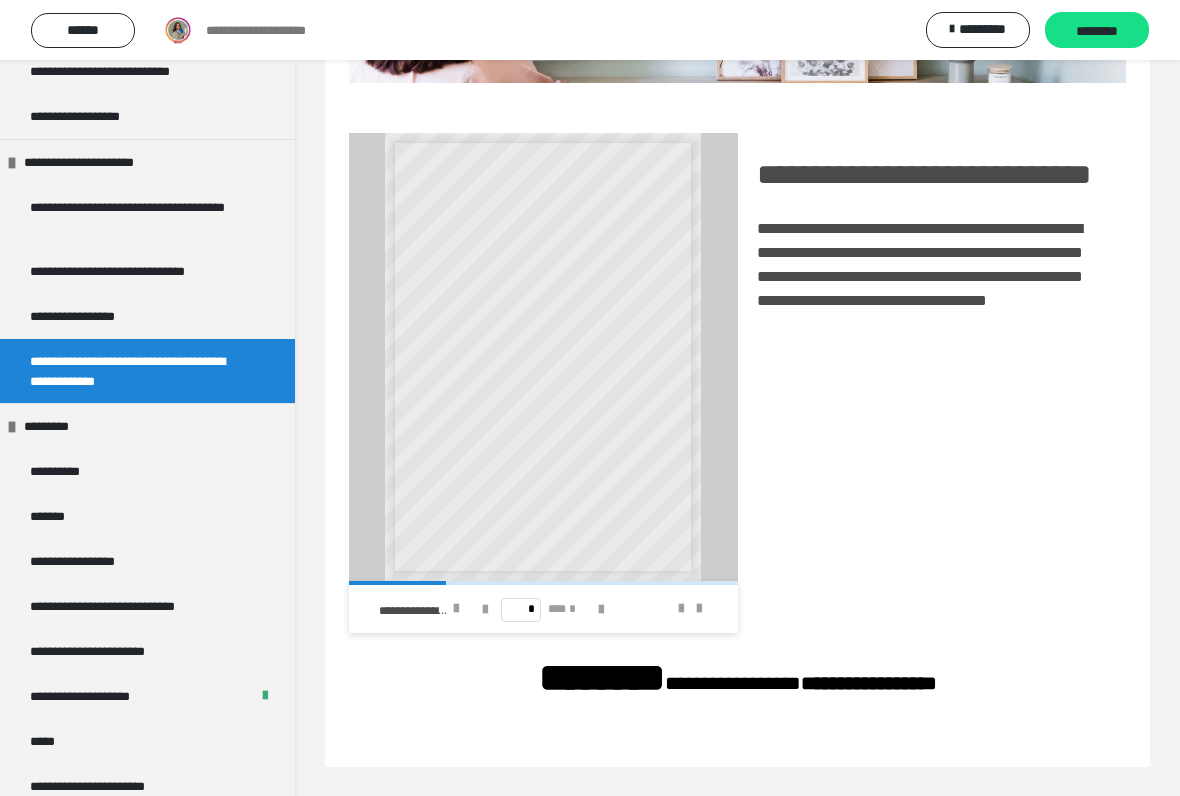 click on "*********" at bounding box center [55, 426] 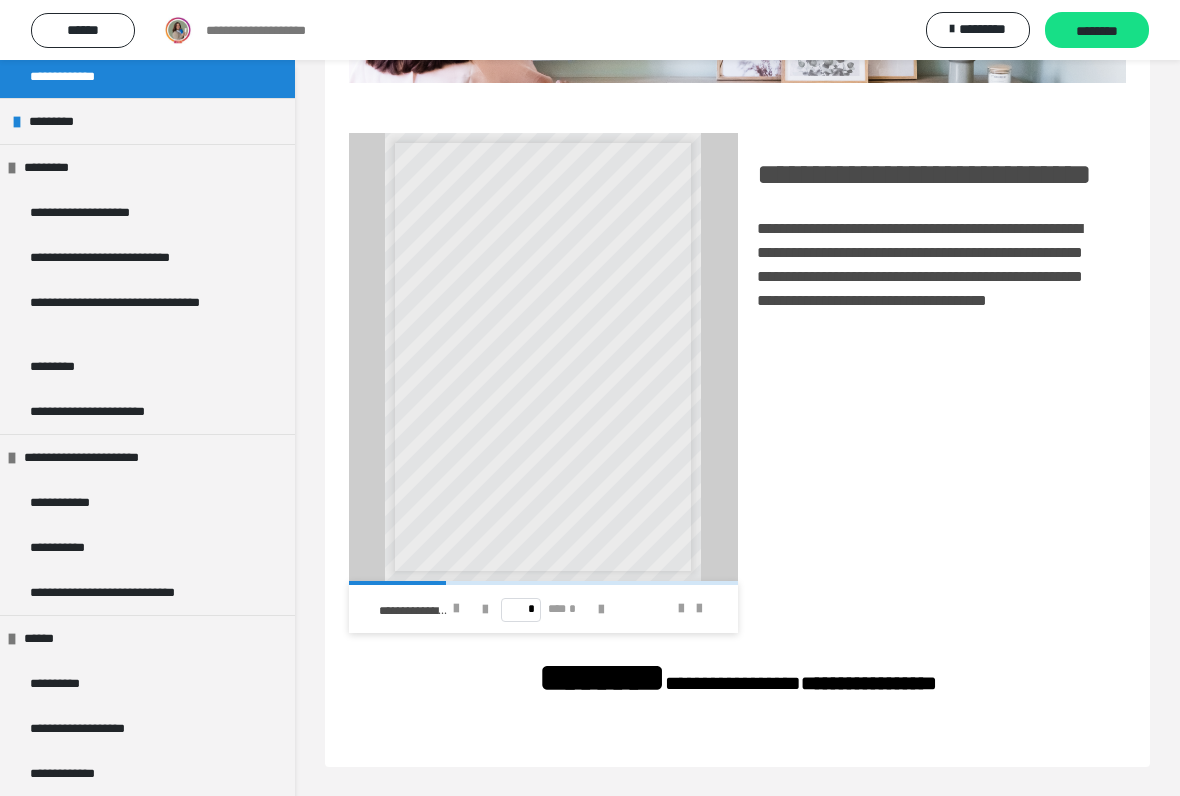scroll, scrollTop: 746, scrollLeft: 0, axis: vertical 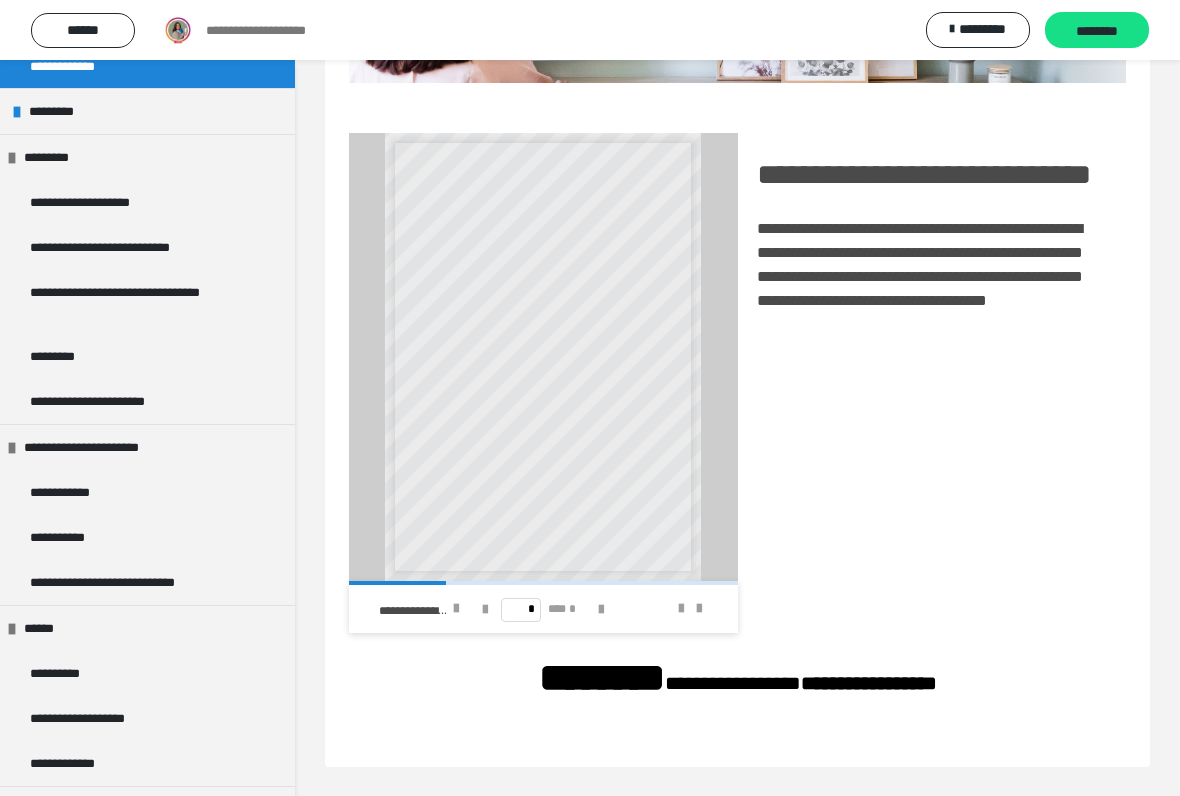 click on "**********" at bounding box center [97, 447] 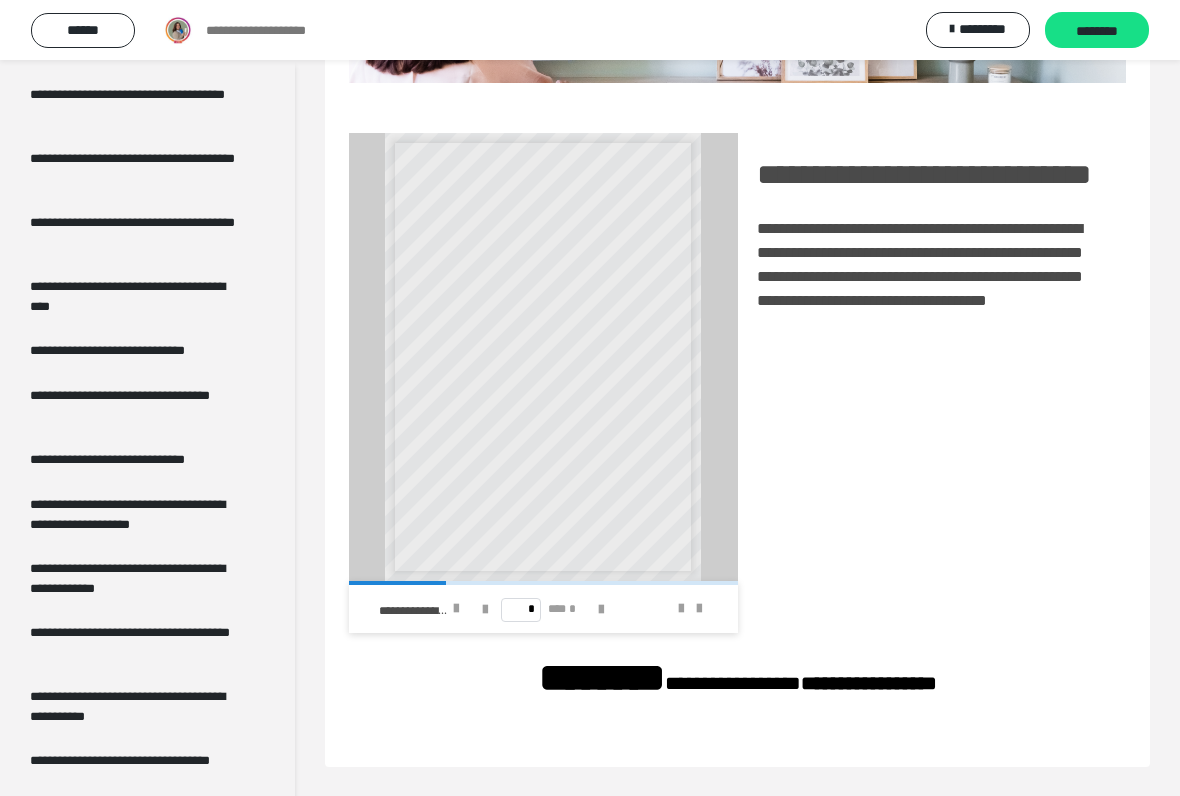 scroll, scrollTop: 3892, scrollLeft: 0, axis: vertical 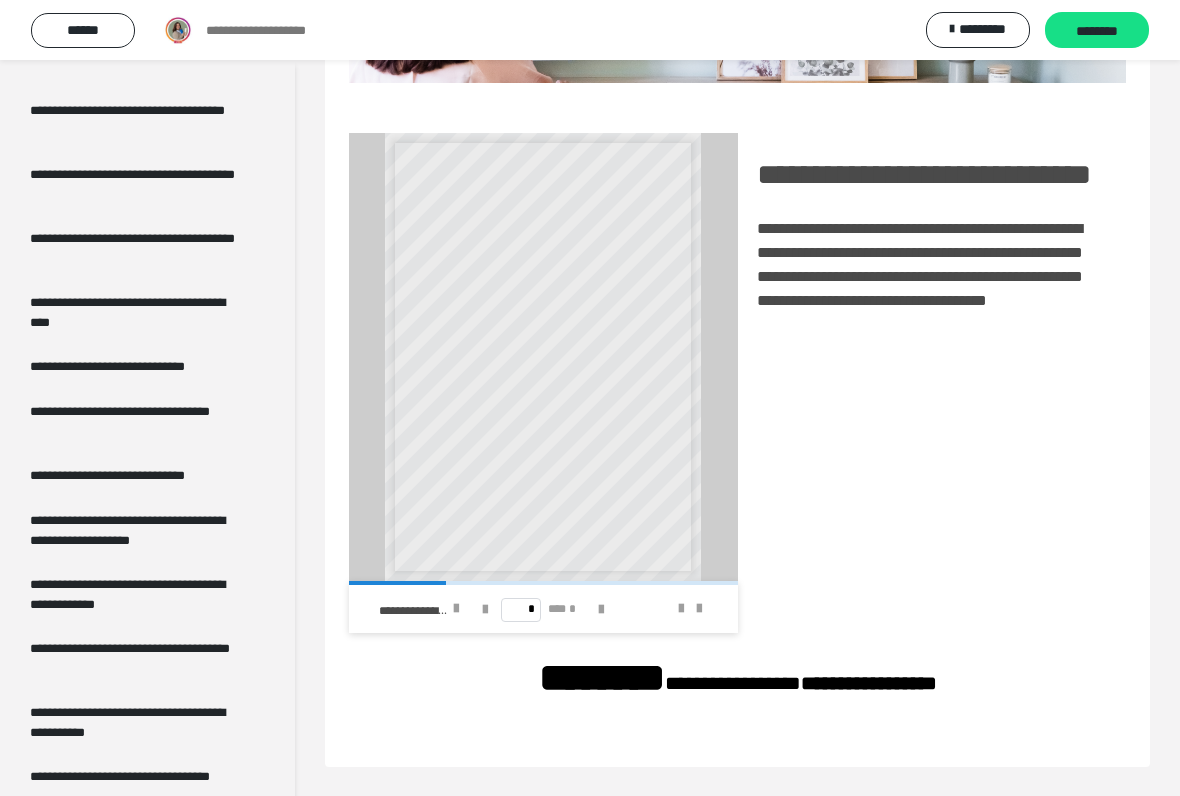 click on "******" at bounding box center (83, 30) 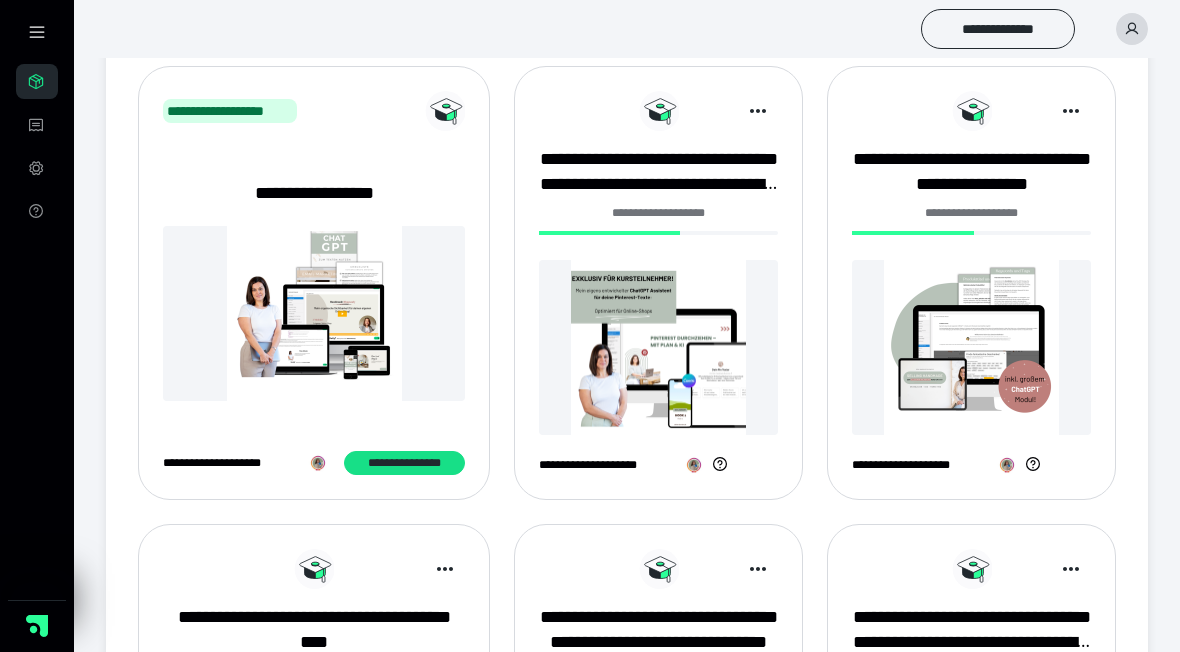 scroll, scrollTop: 244, scrollLeft: 0, axis: vertical 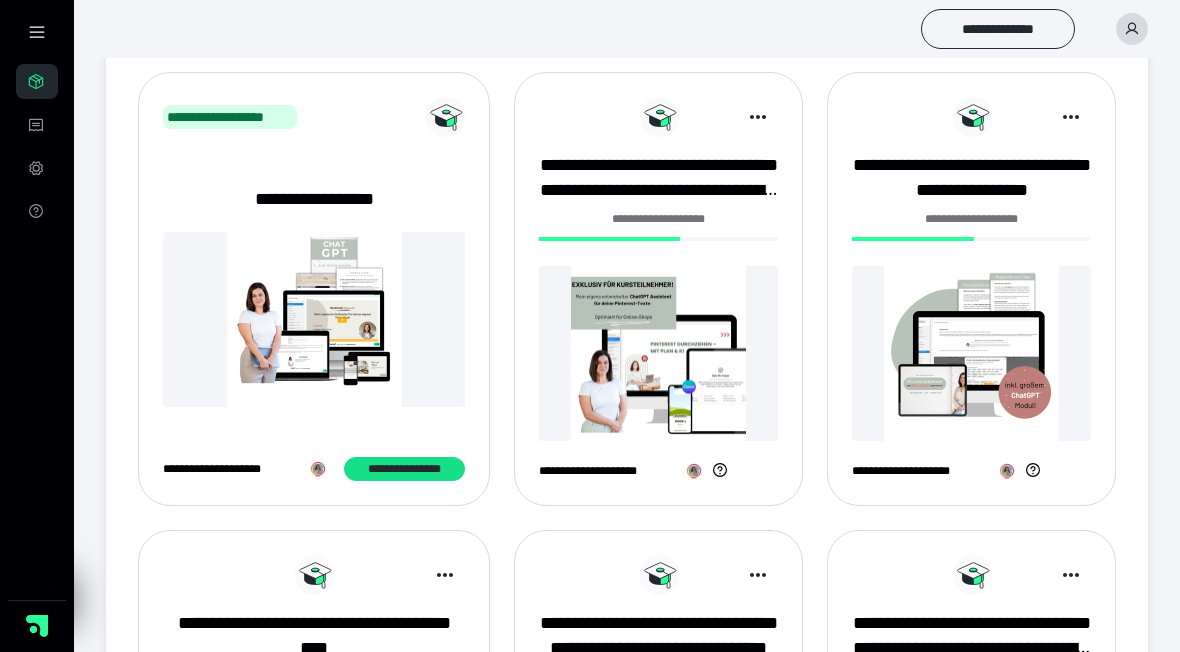 click at bounding box center [971, 353] 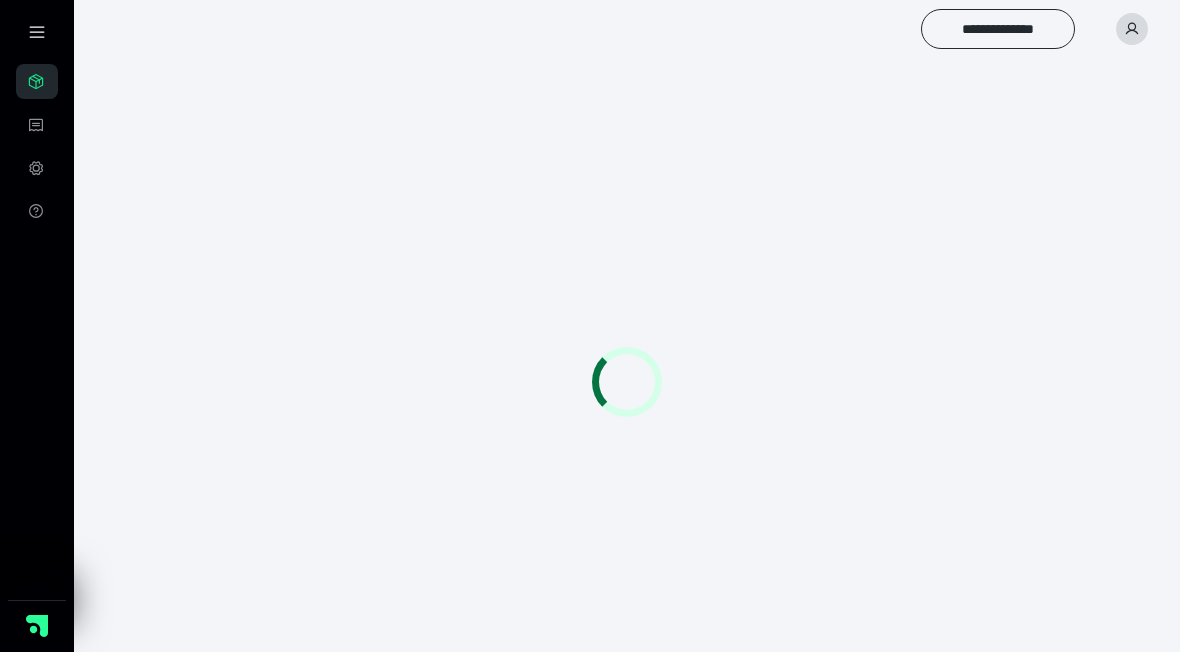 scroll, scrollTop: 0, scrollLeft: 0, axis: both 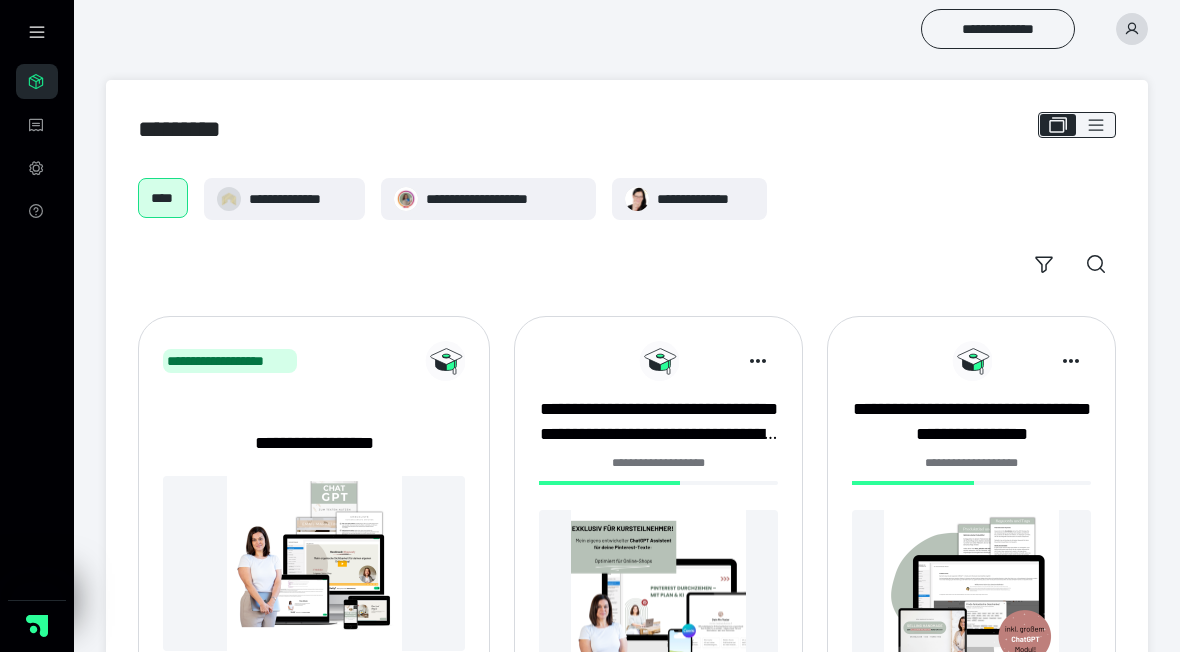 click on "**********" at bounding box center [504, 199] 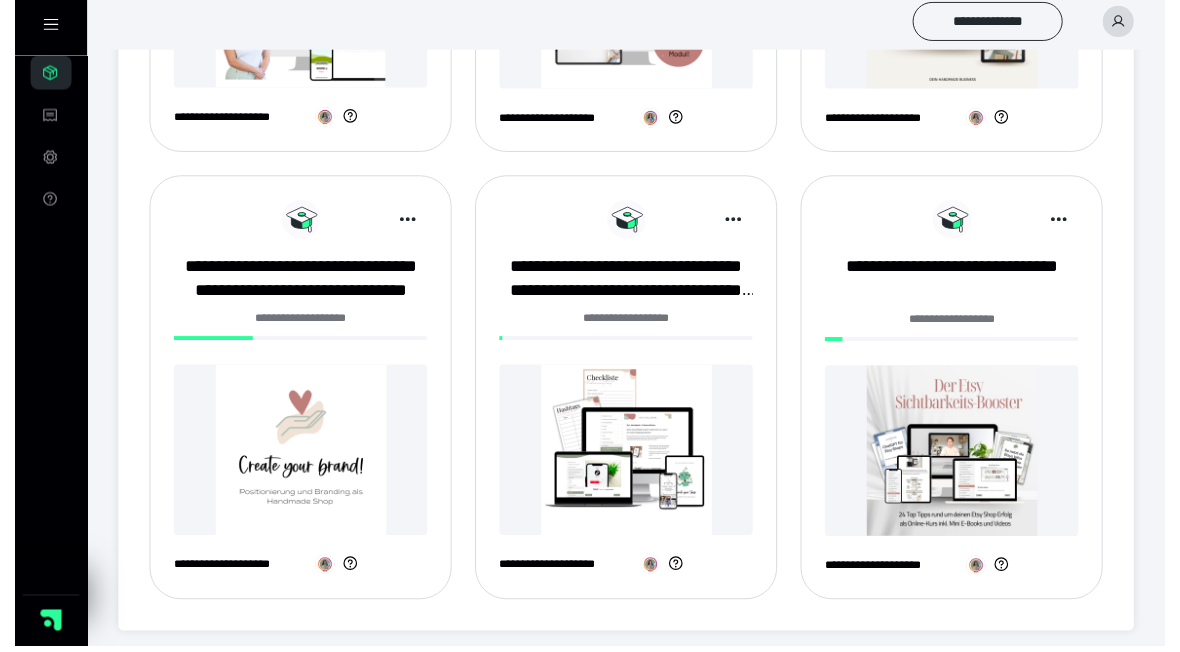scroll, scrollTop: 614, scrollLeft: 0, axis: vertical 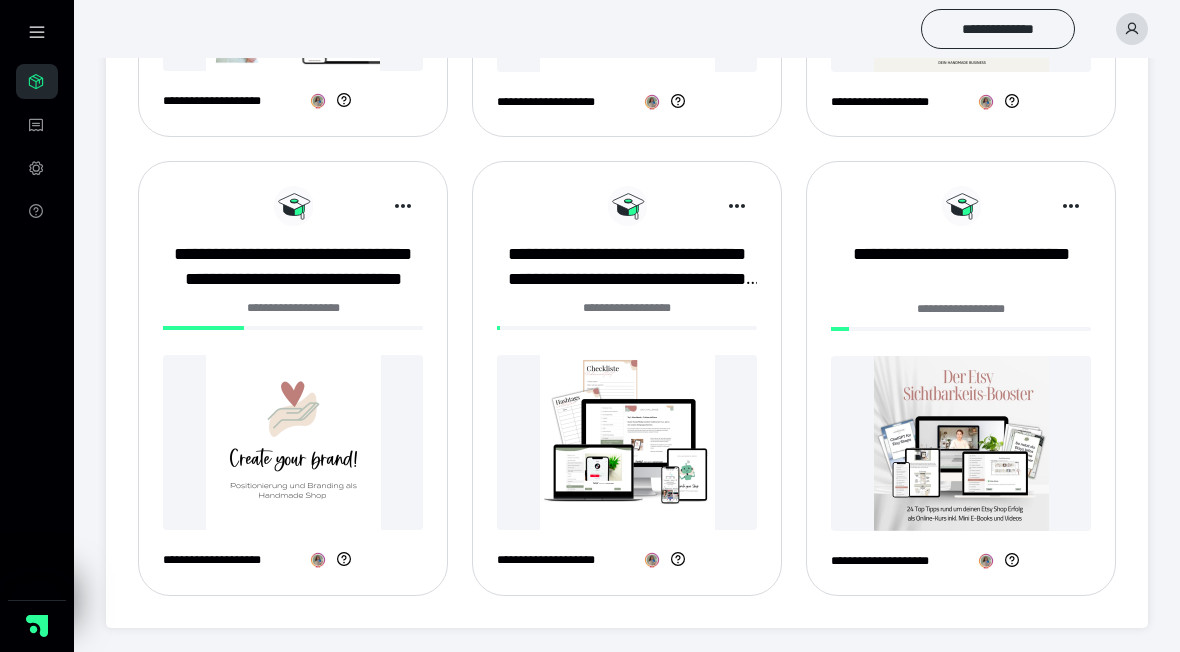 click on "**********" at bounding box center (627, 266) 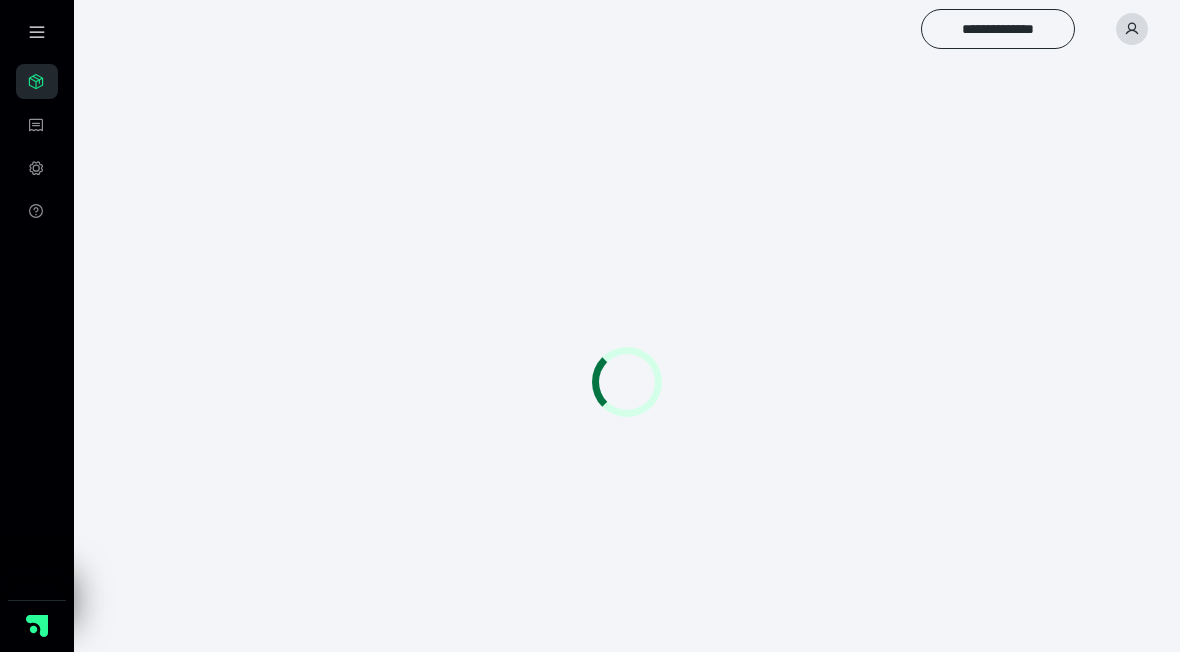 scroll, scrollTop: 0, scrollLeft: 0, axis: both 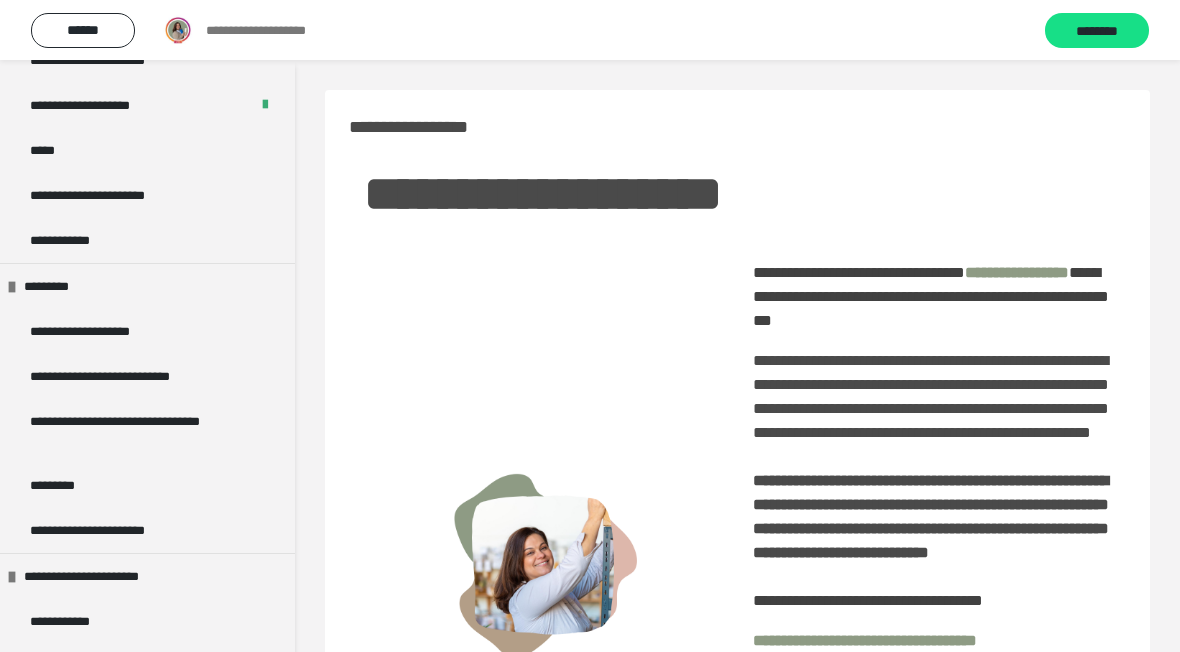 click on "**********" at bounding box center (104, 331) 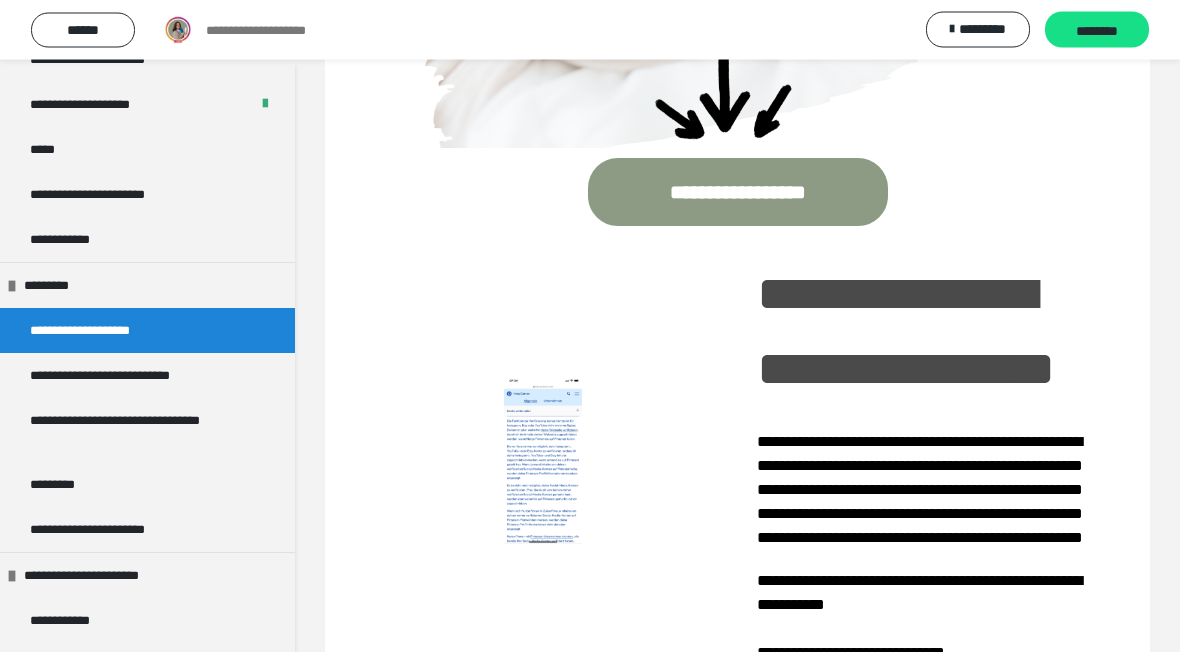 scroll, scrollTop: 778, scrollLeft: 0, axis: vertical 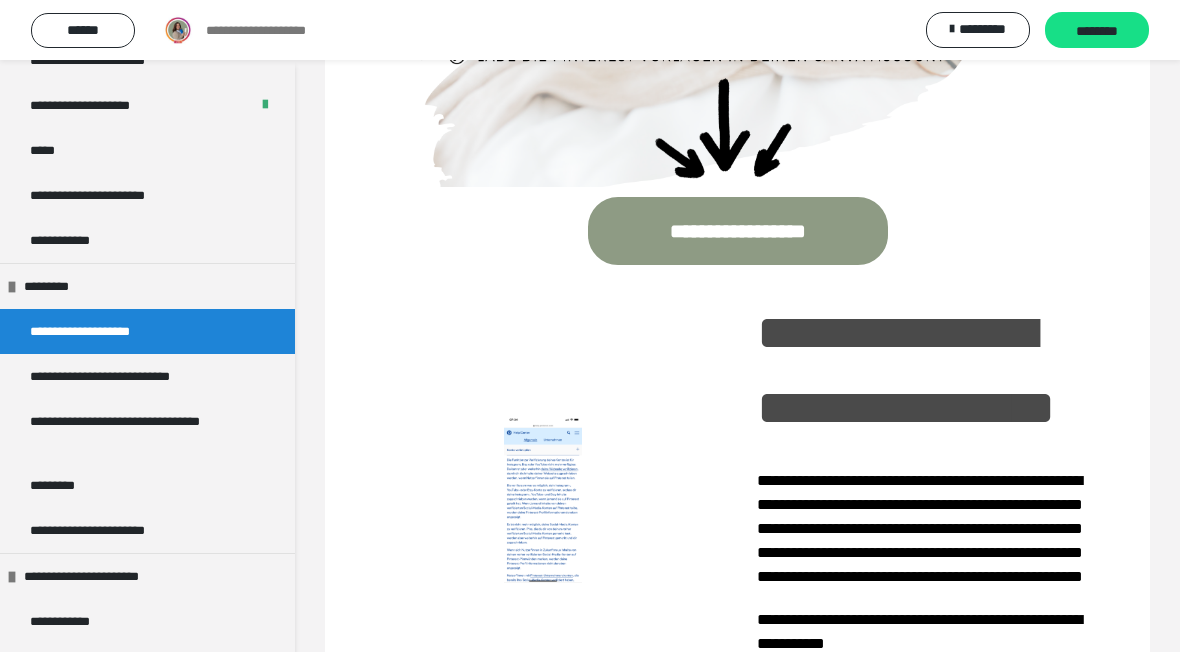 click on "**********" at bounding box center (738, 231) 